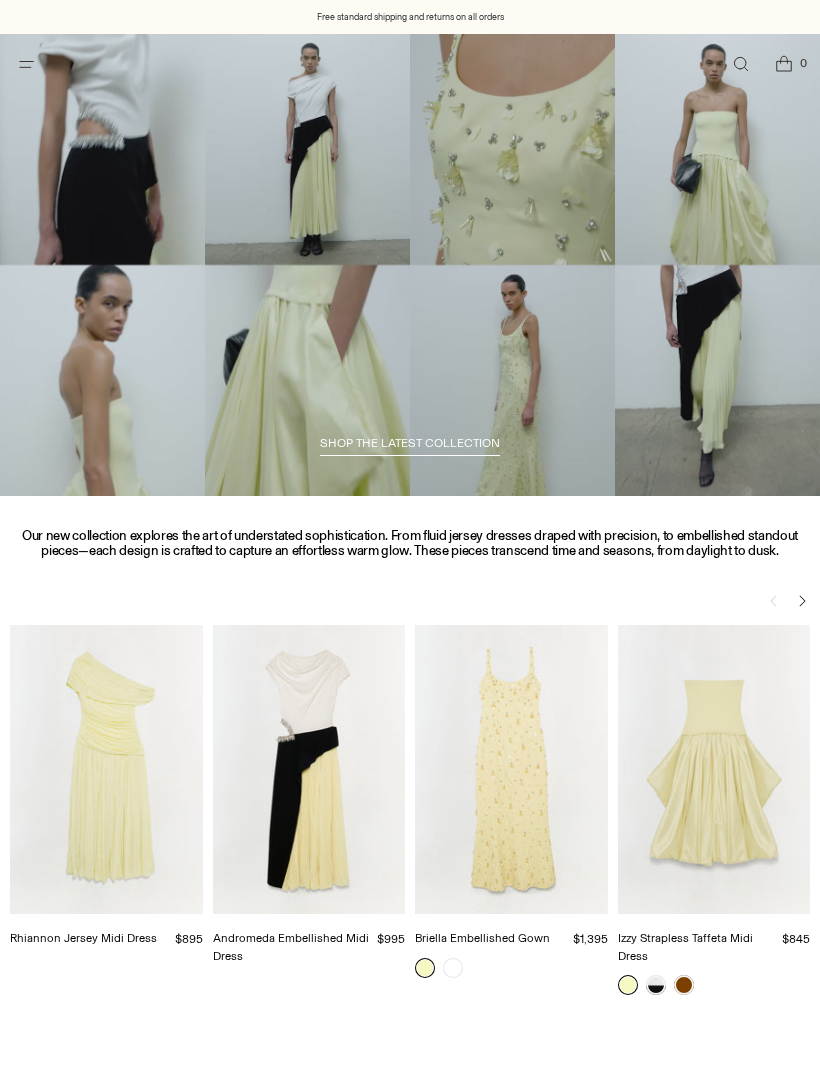scroll, scrollTop: 0, scrollLeft: 0, axis: both 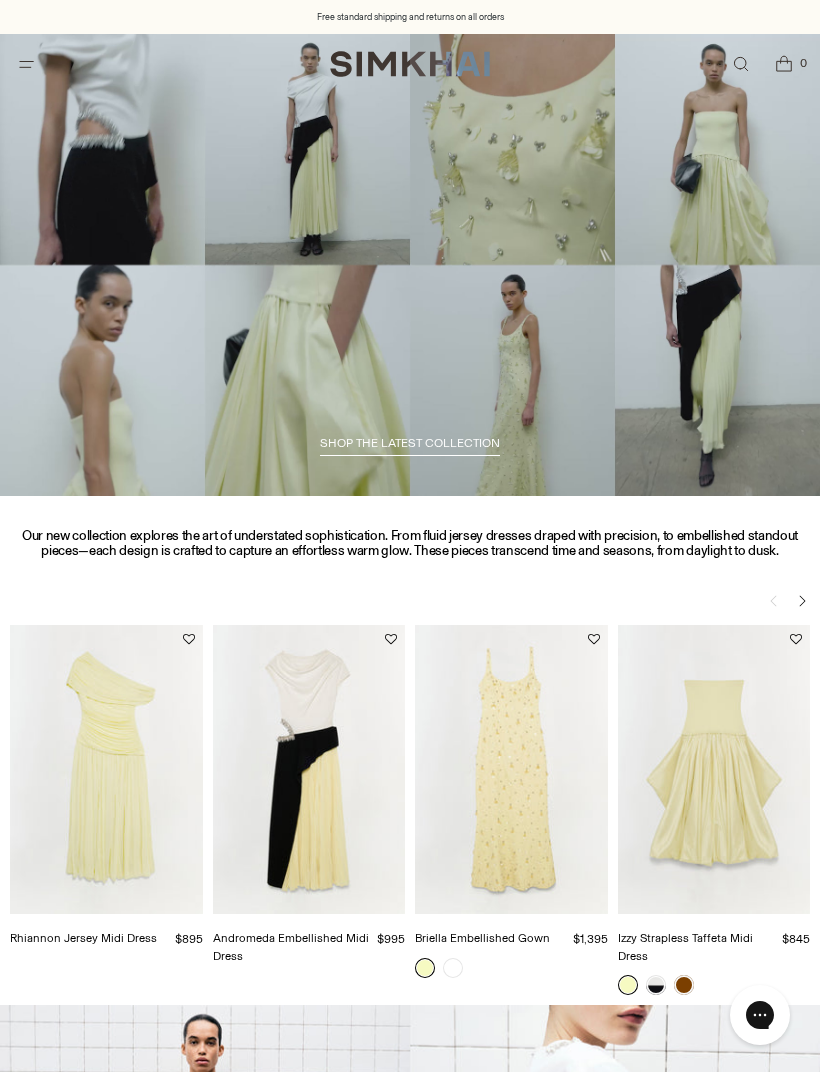 click at bounding box center [410, 265] 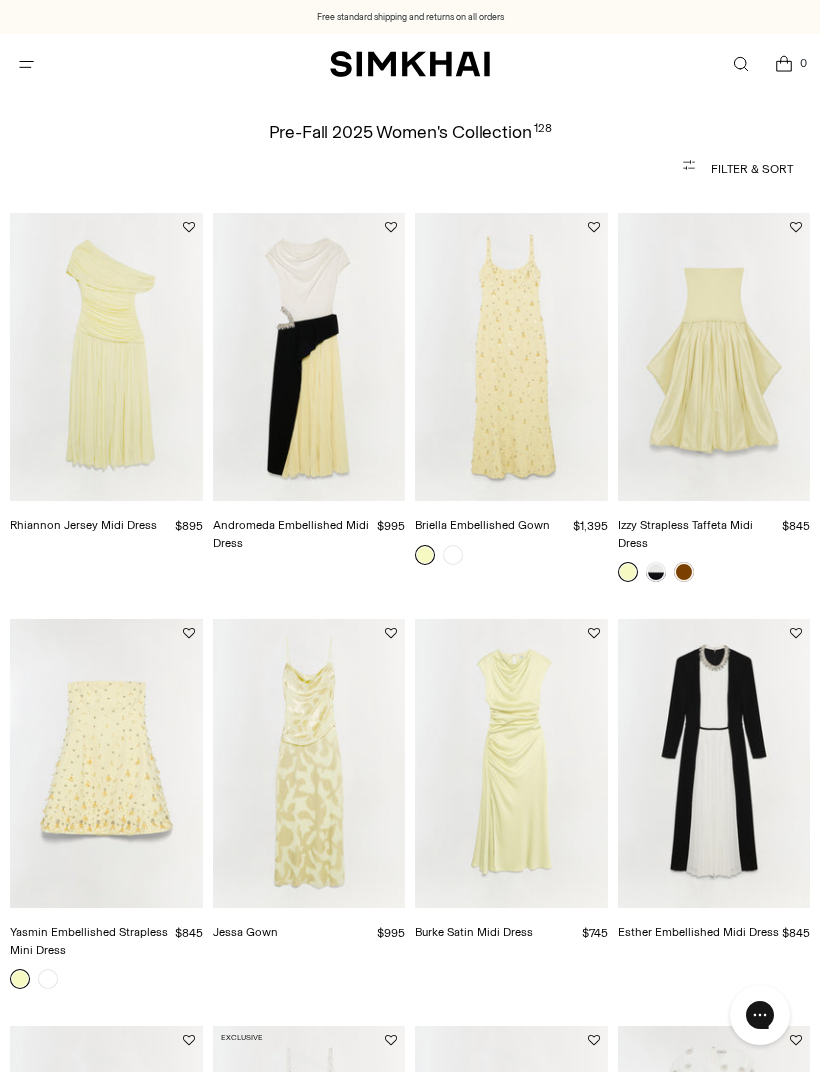 scroll, scrollTop: 0, scrollLeft: 0, axis: both 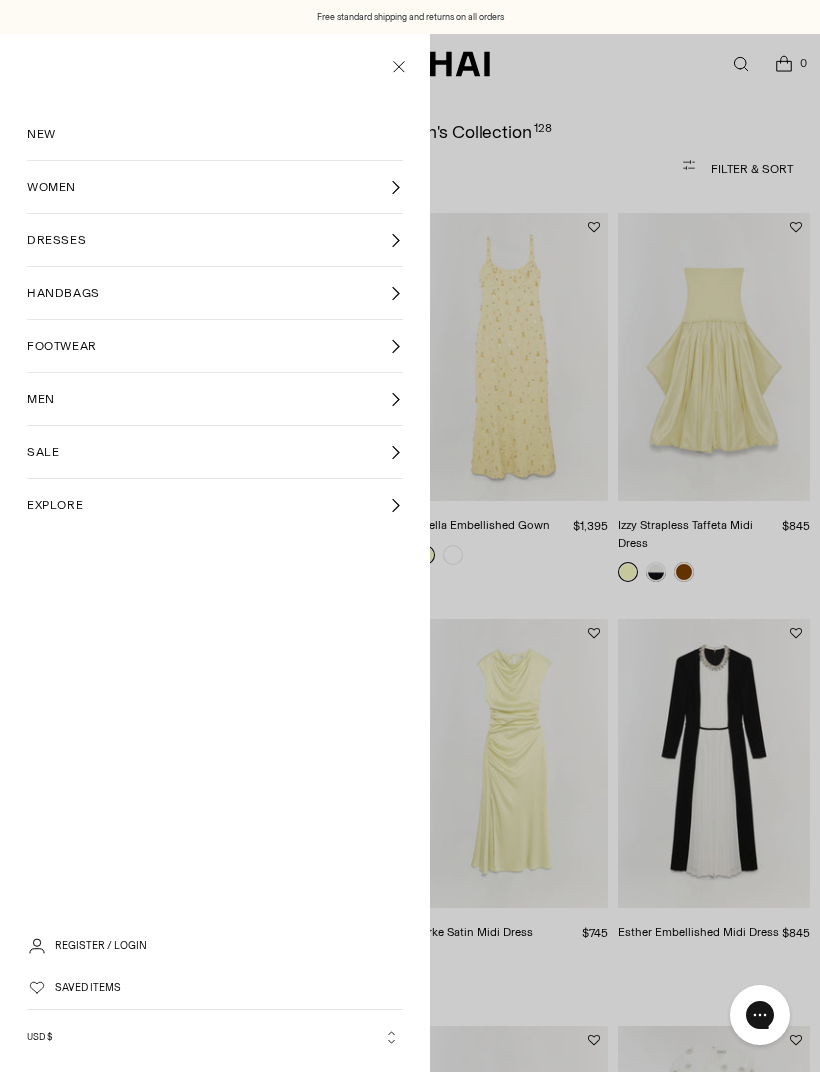 click on "DRESSES" at bounding box center [215, 240] 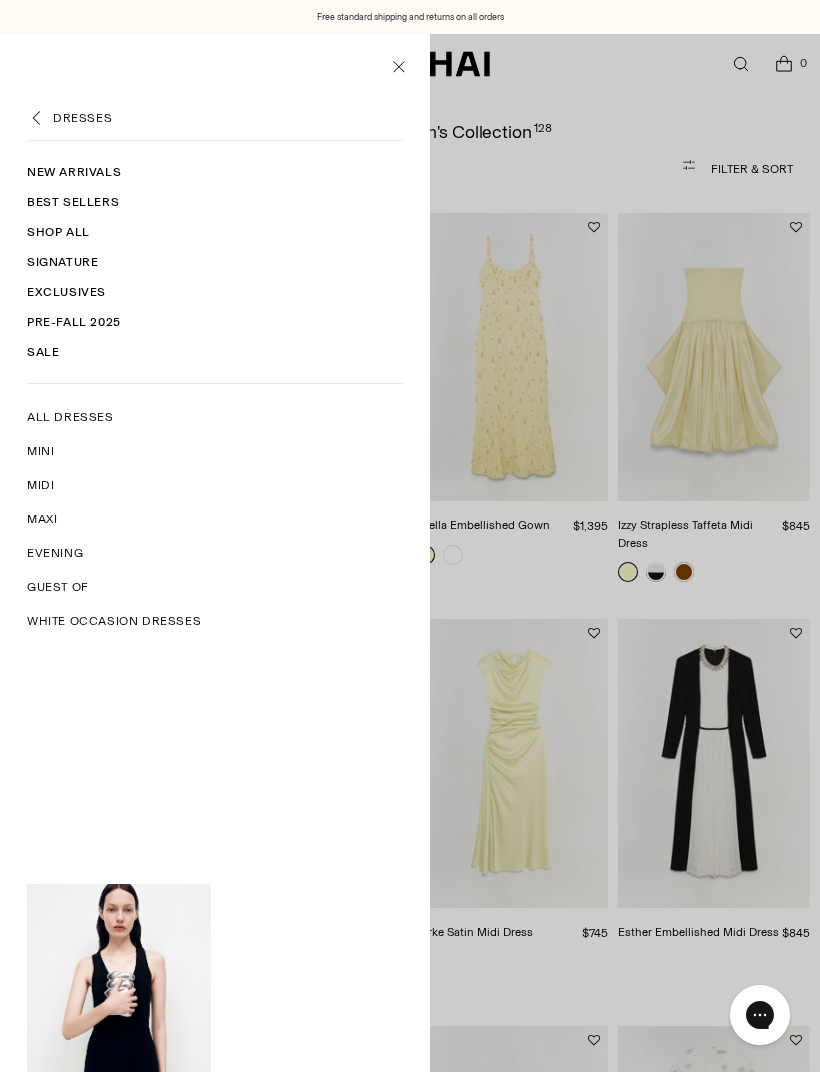 click on "Mini" at bounding box center (40, 451) 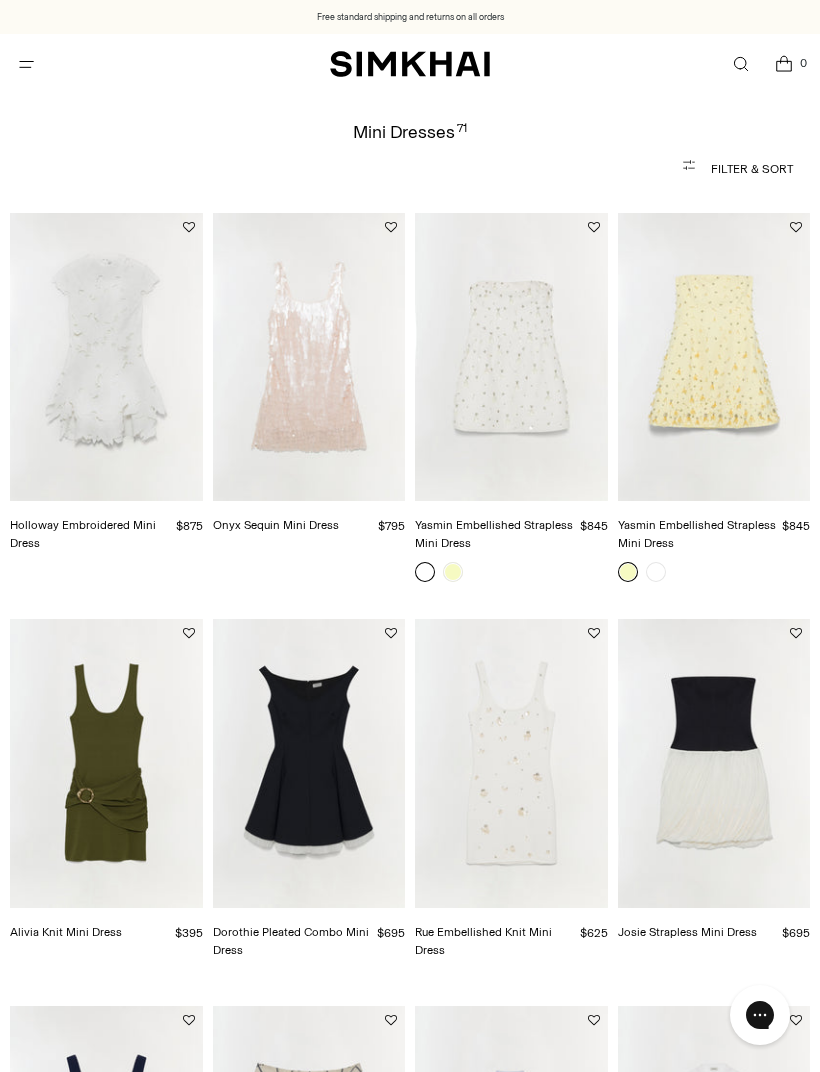 scroll, scrollTop: 6, scrollLeft: 0, axis: vertical 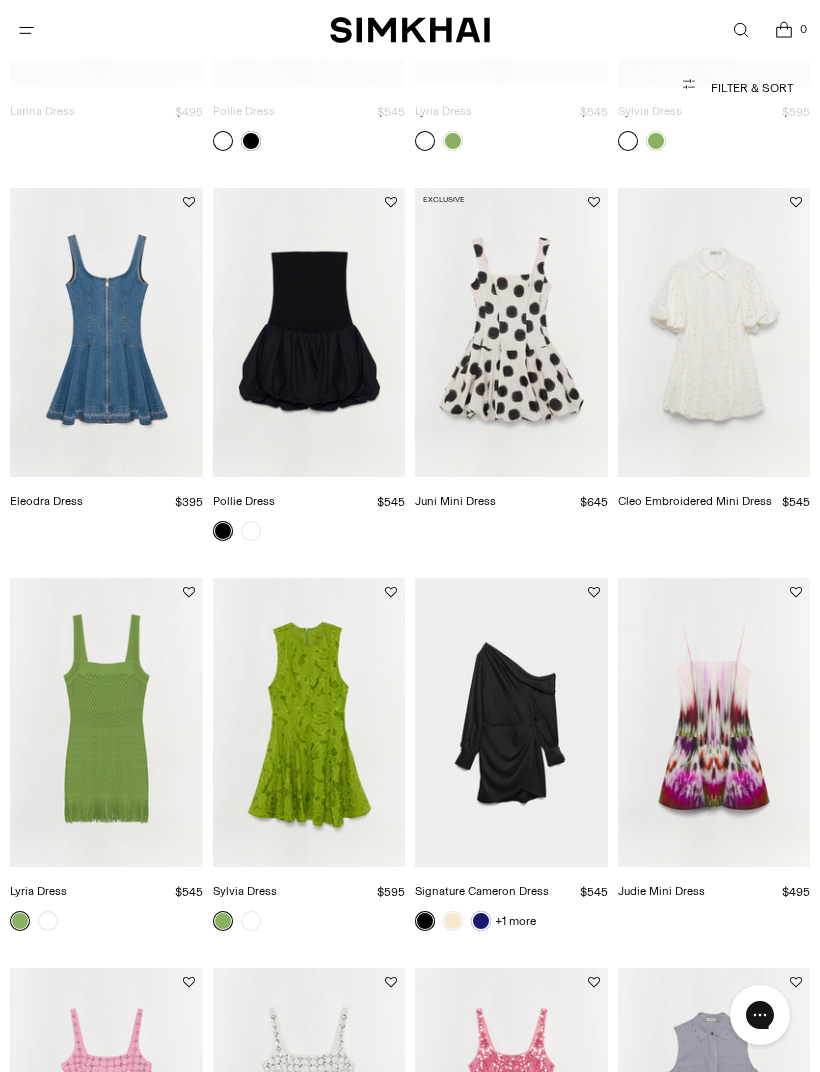 click at bounding box center [511, 722] 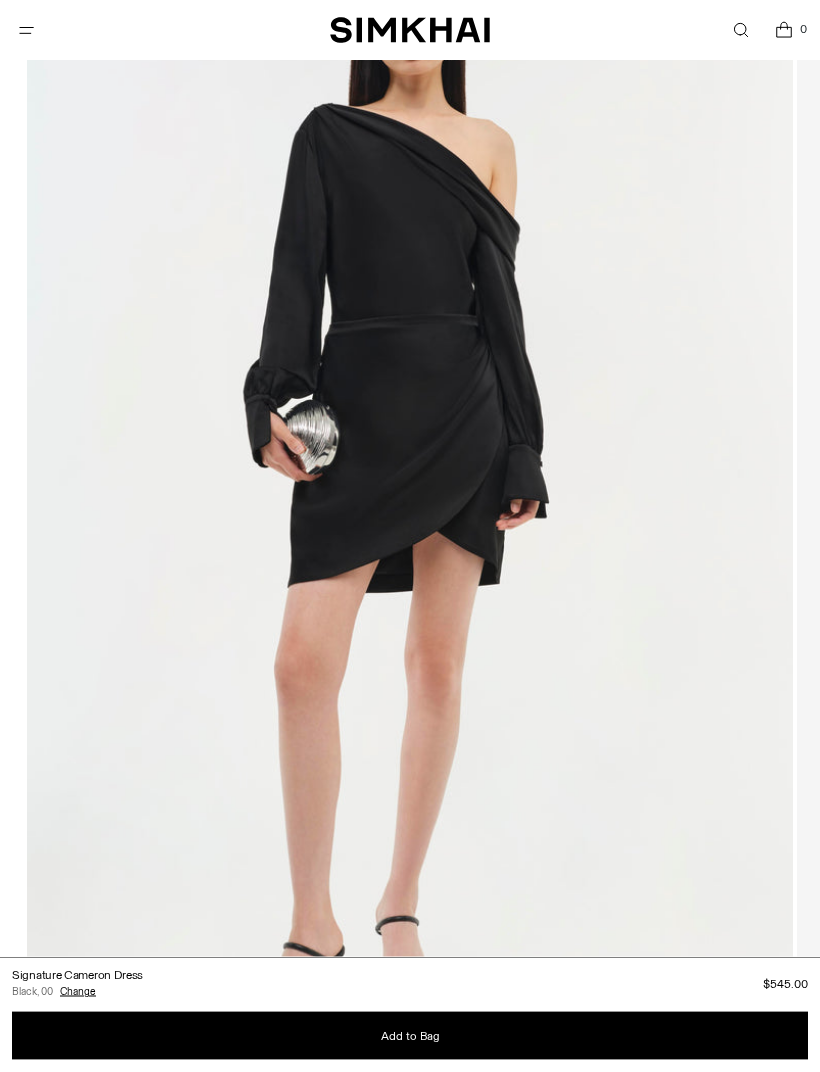 scroll, scrollTop: 297, scrollLeft: 0, axis: vertical 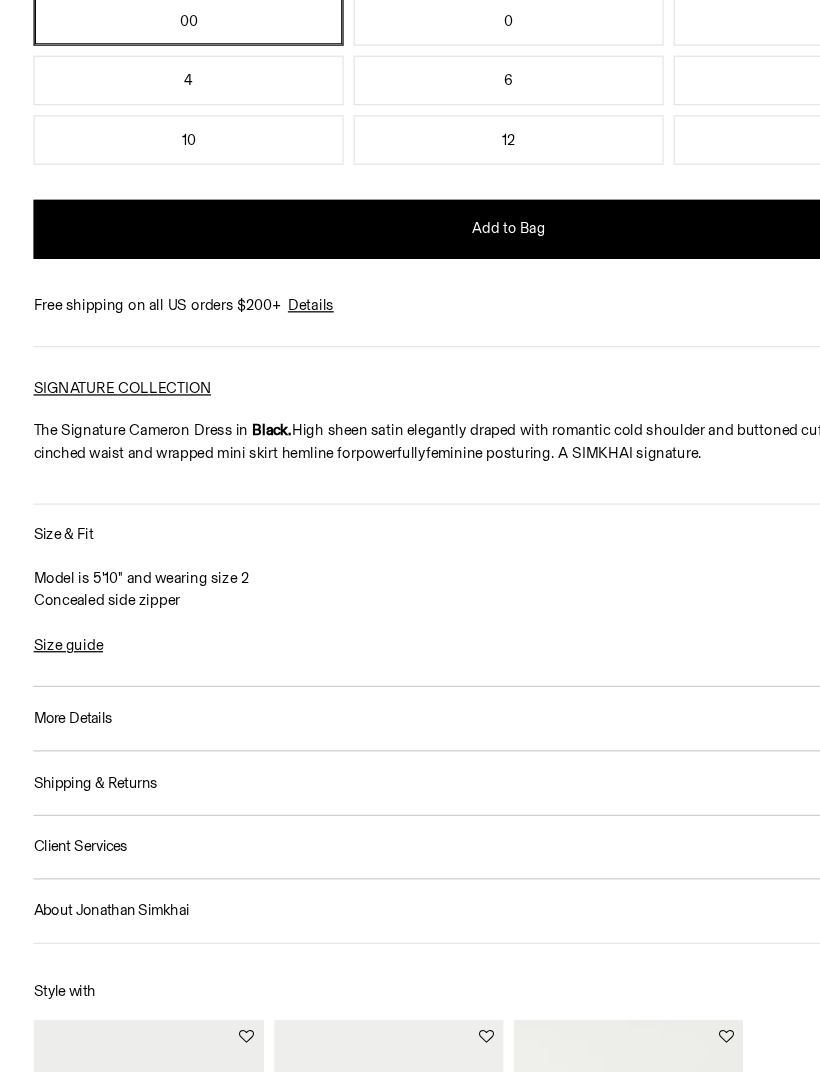 click on "Size guide" at bounding box center (55, 680) 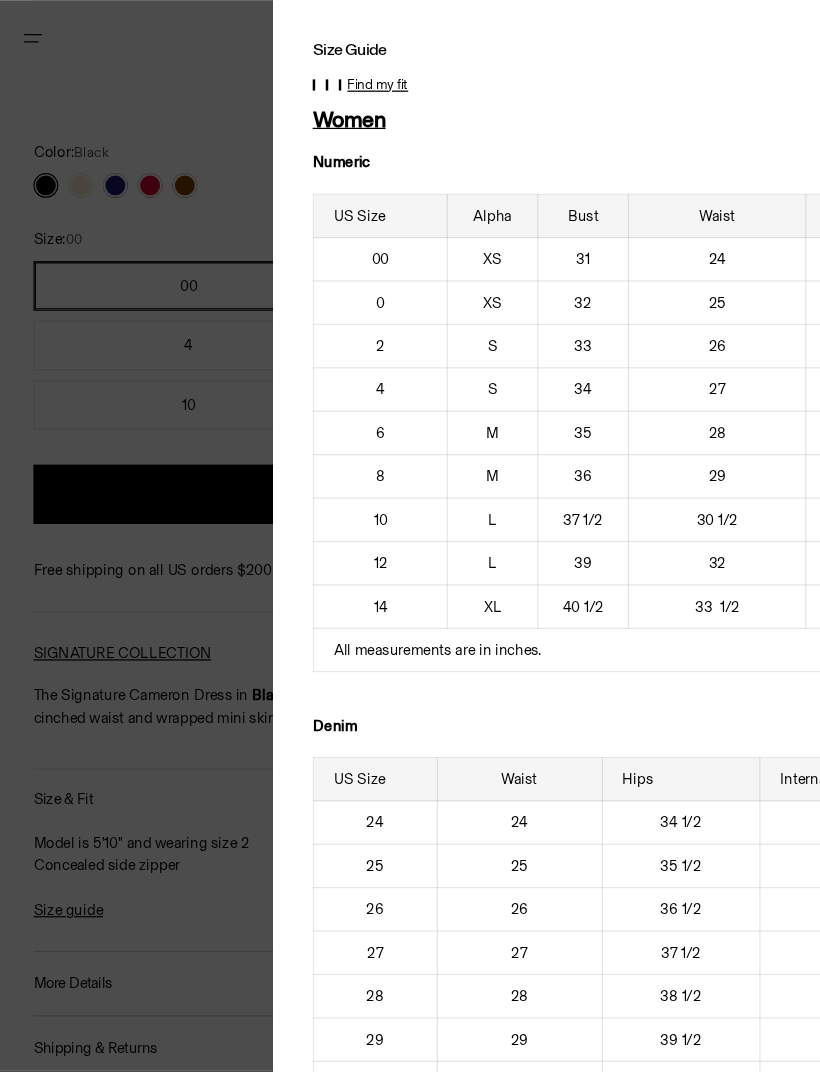 scroll, scrollTop: 1311, scrollLeft: 0, axis: vertical 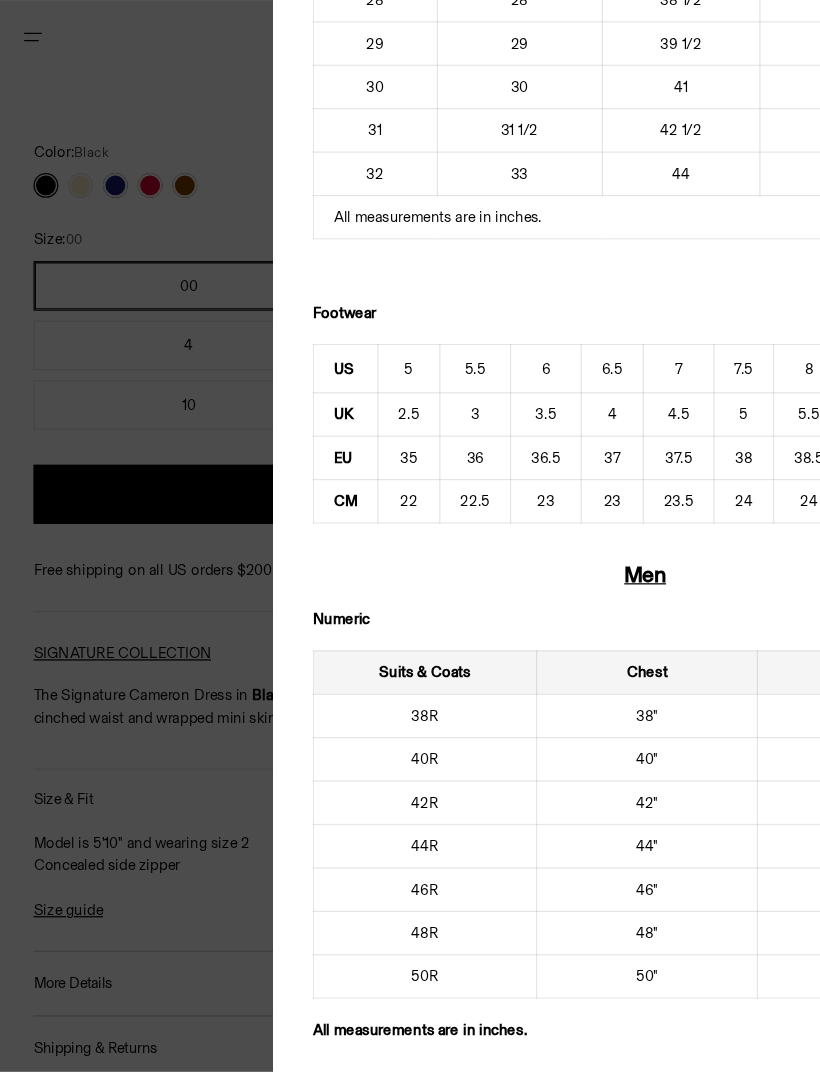 click at bounding box center (410, 536) 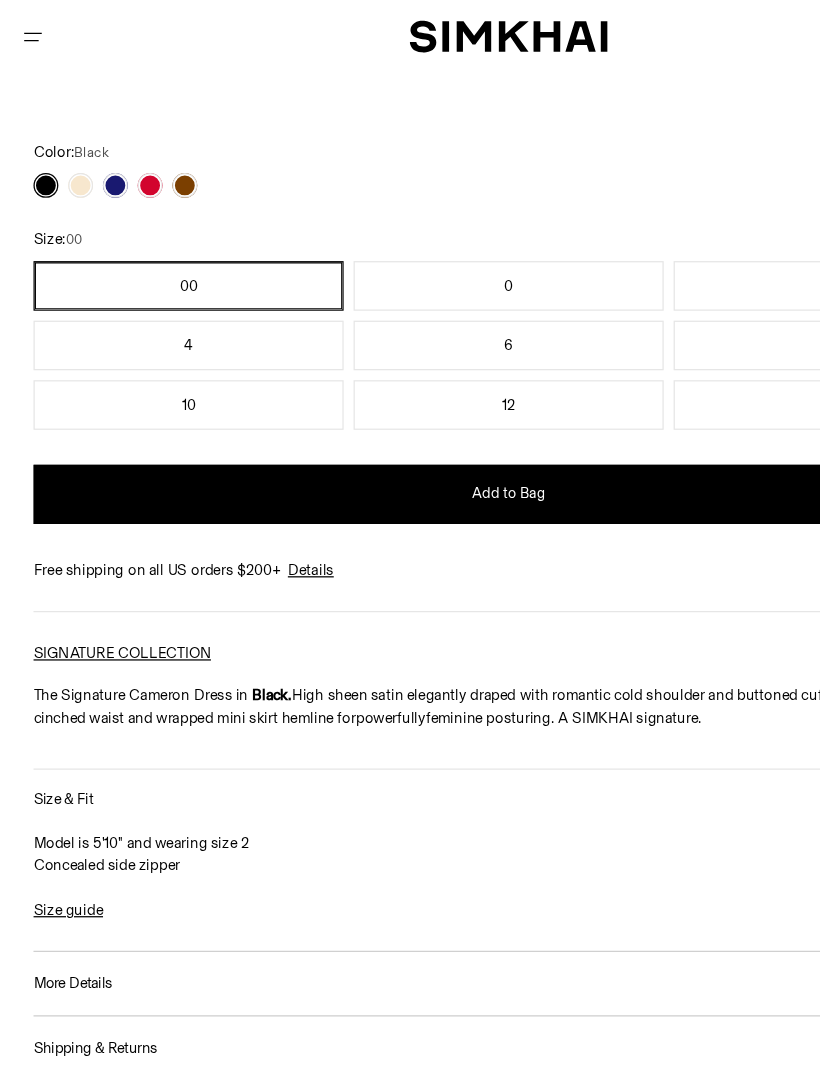 scroll, scrollTop: 0, scrollLeft: 0, axis: both 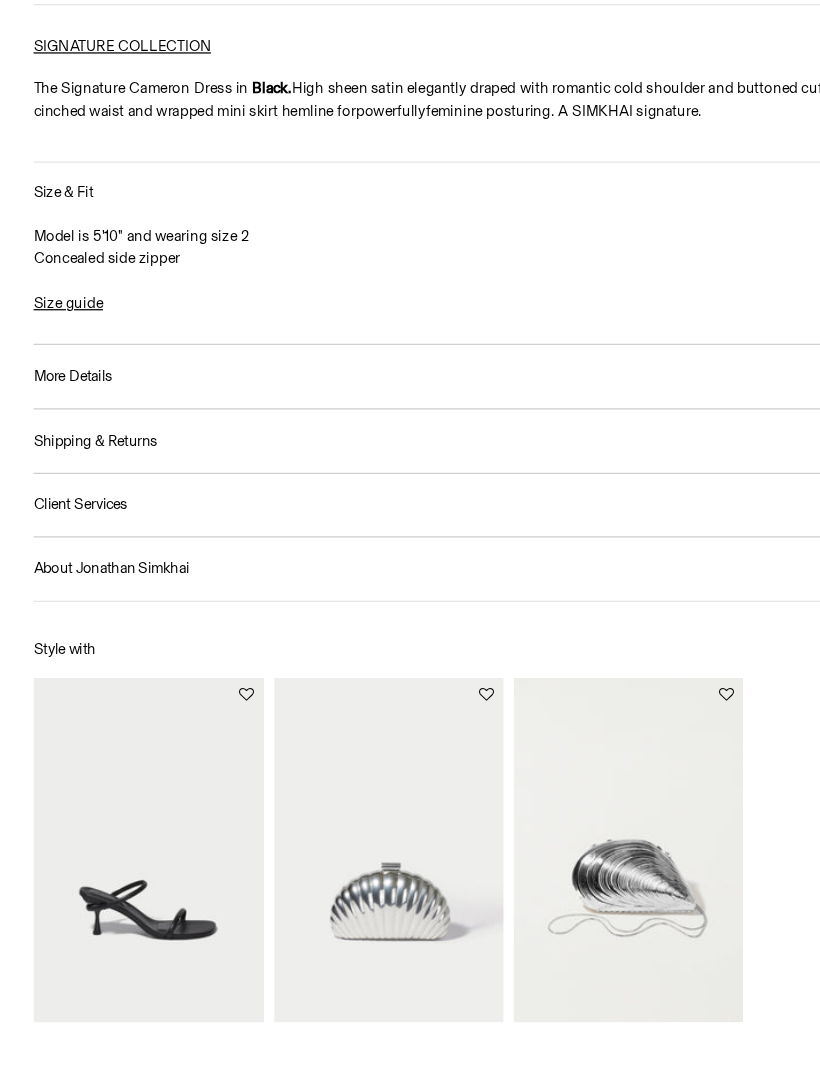 click on "Shipping & Returns" at bounding box center [77, 515] 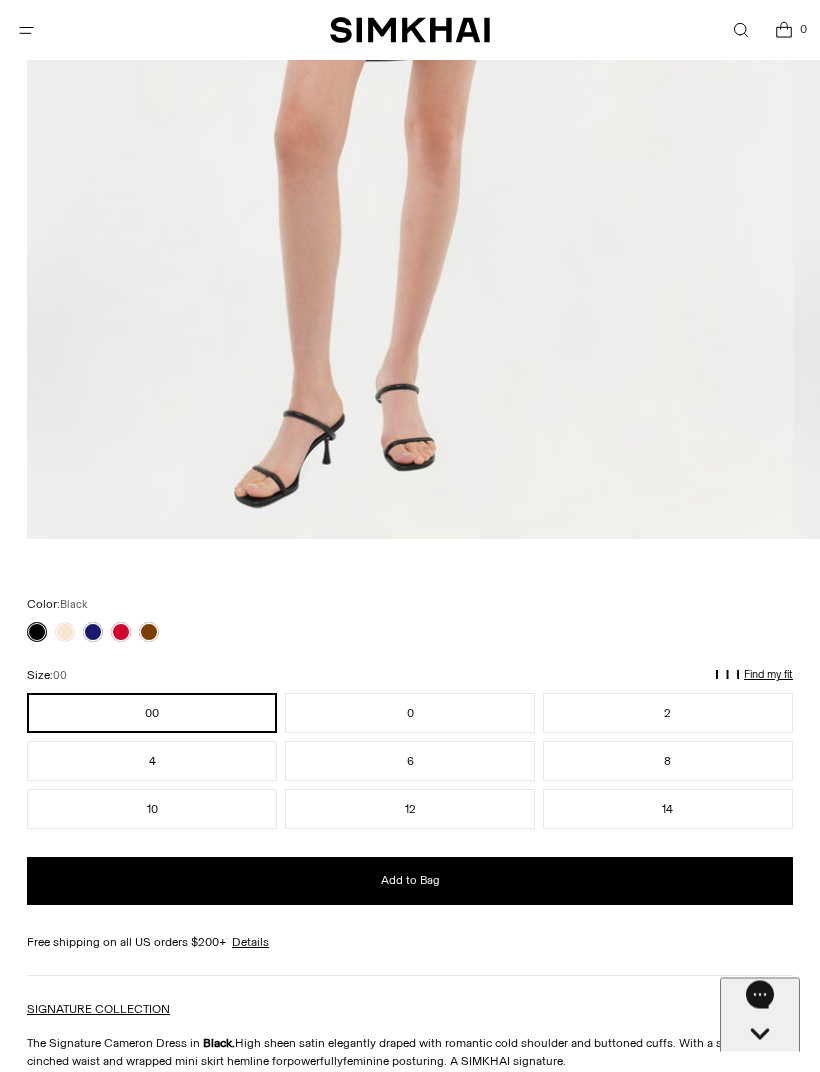 scroll, scrollTop: 831, scrollLeft: 0, axis: vertical 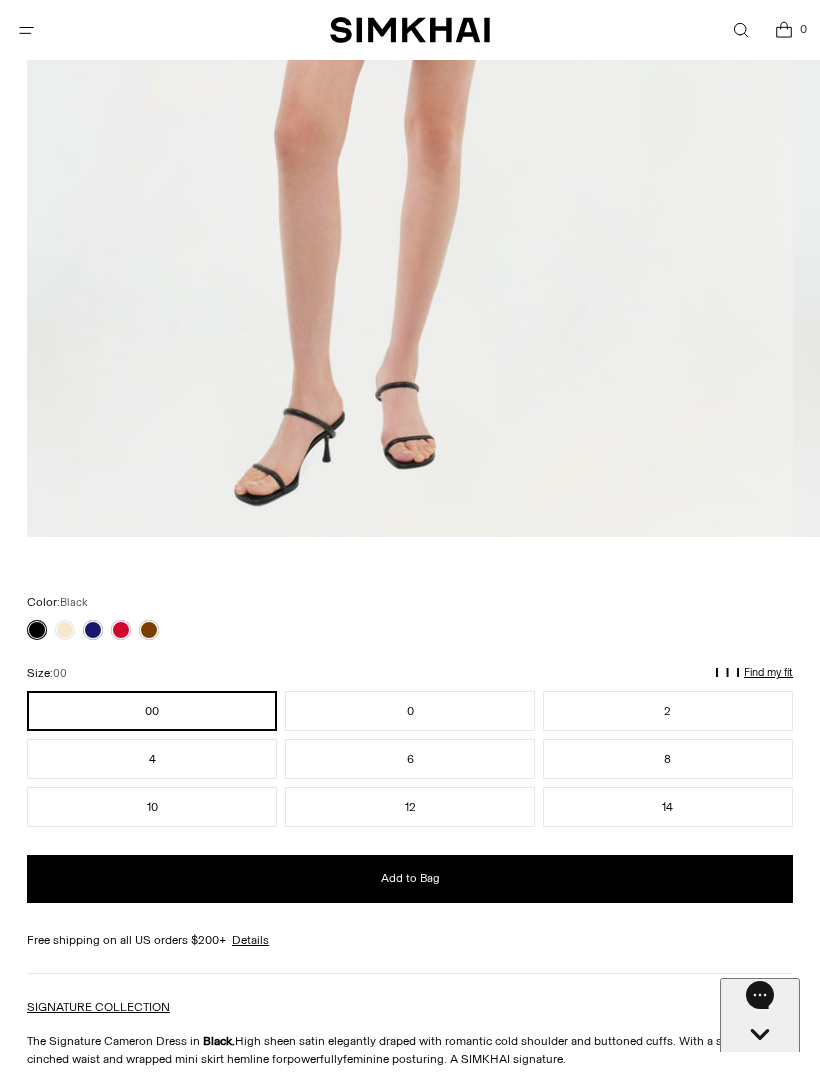 click on "Find my fit" at bounding box center (135, 682) 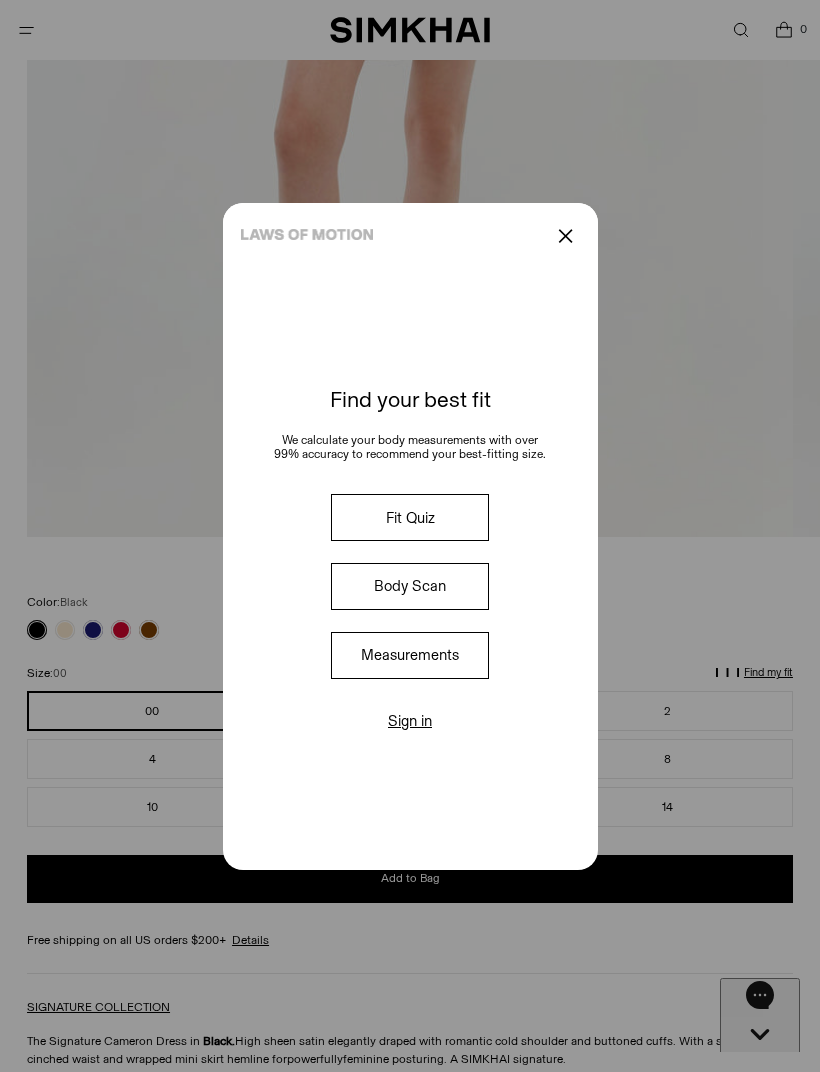 click on "Fit Quiz" at bounding box center [410, 517] 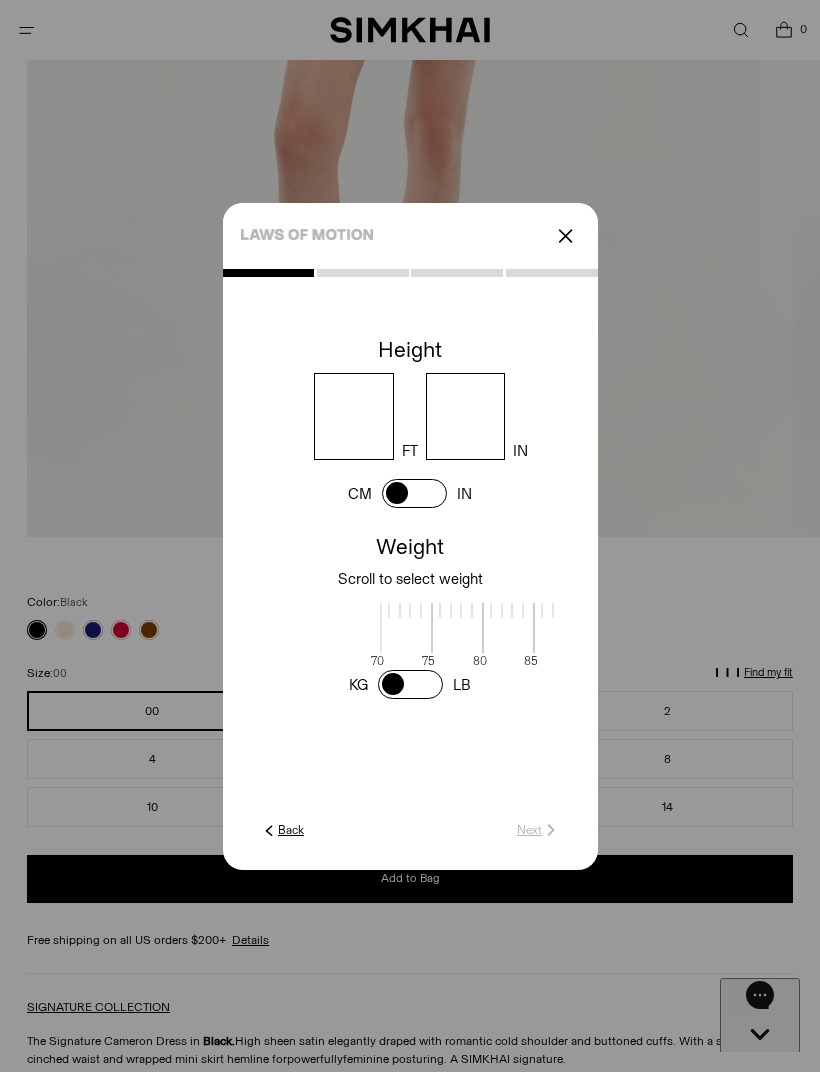scroll, scrollTop: 4, scrollLeft: 658, axis: both 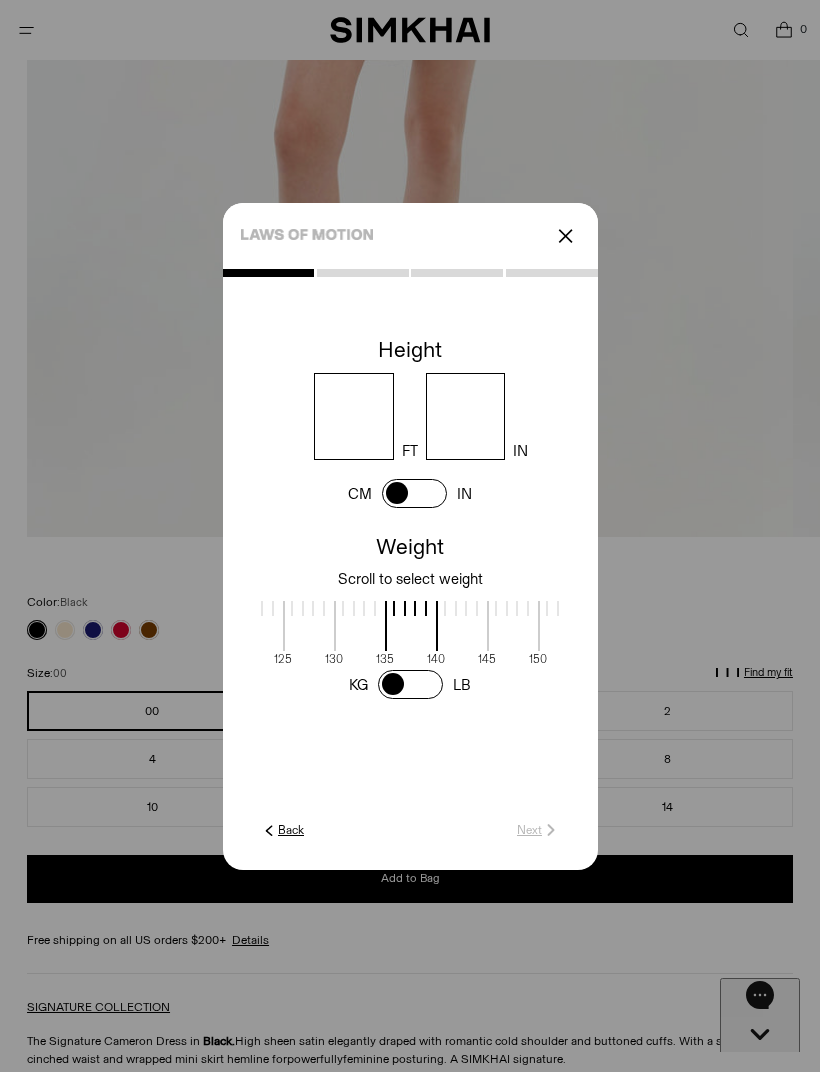 click at bounding box center [353, 416] 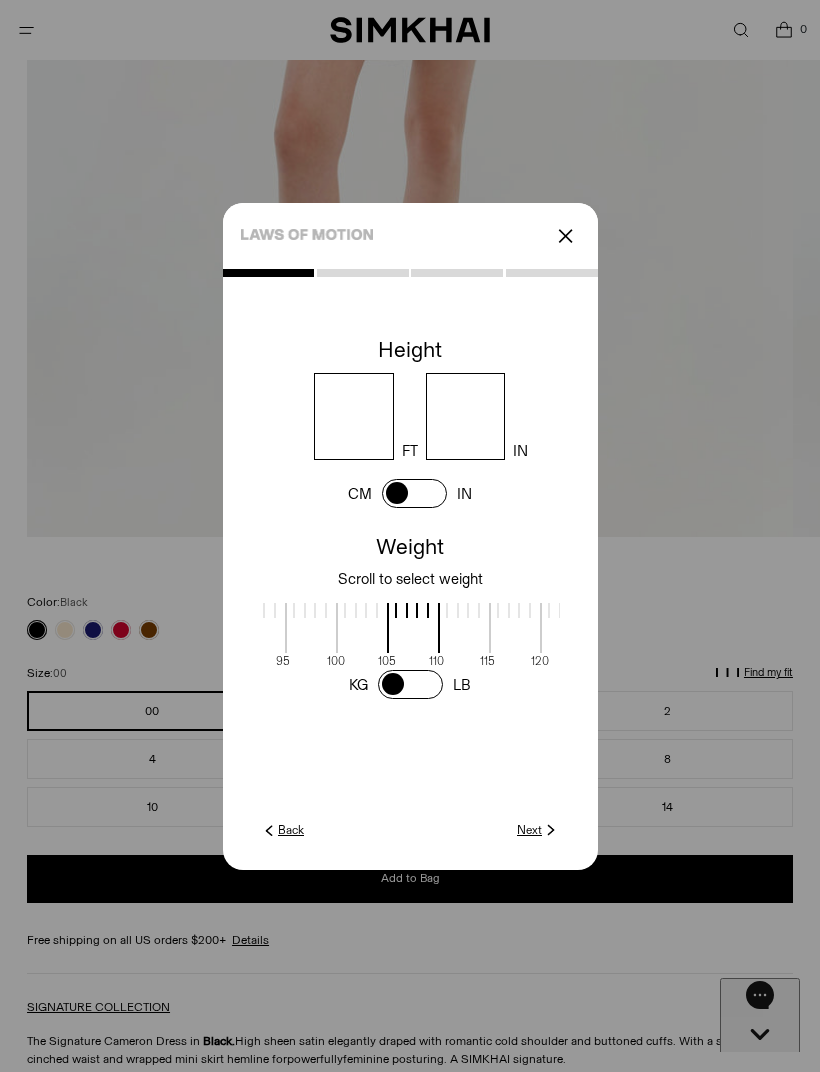 scroll, scrollTop: 0, scrollLeft: 345, axis: horizontal 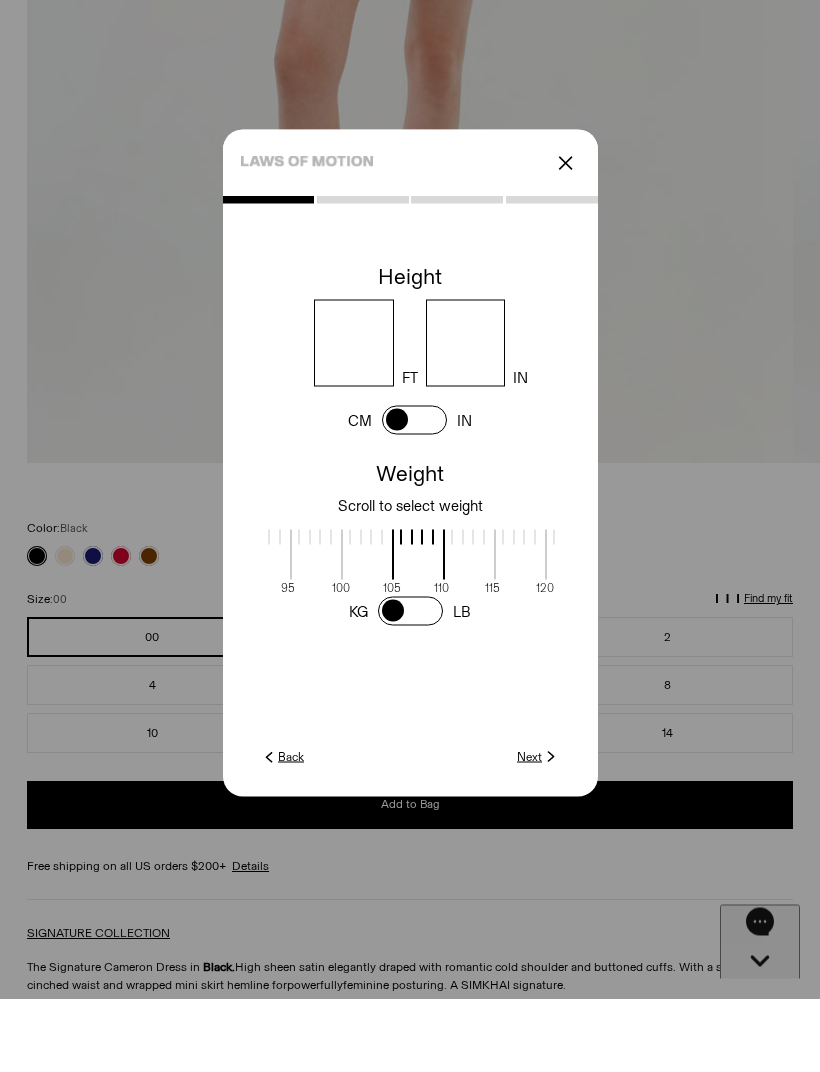click on "Next" 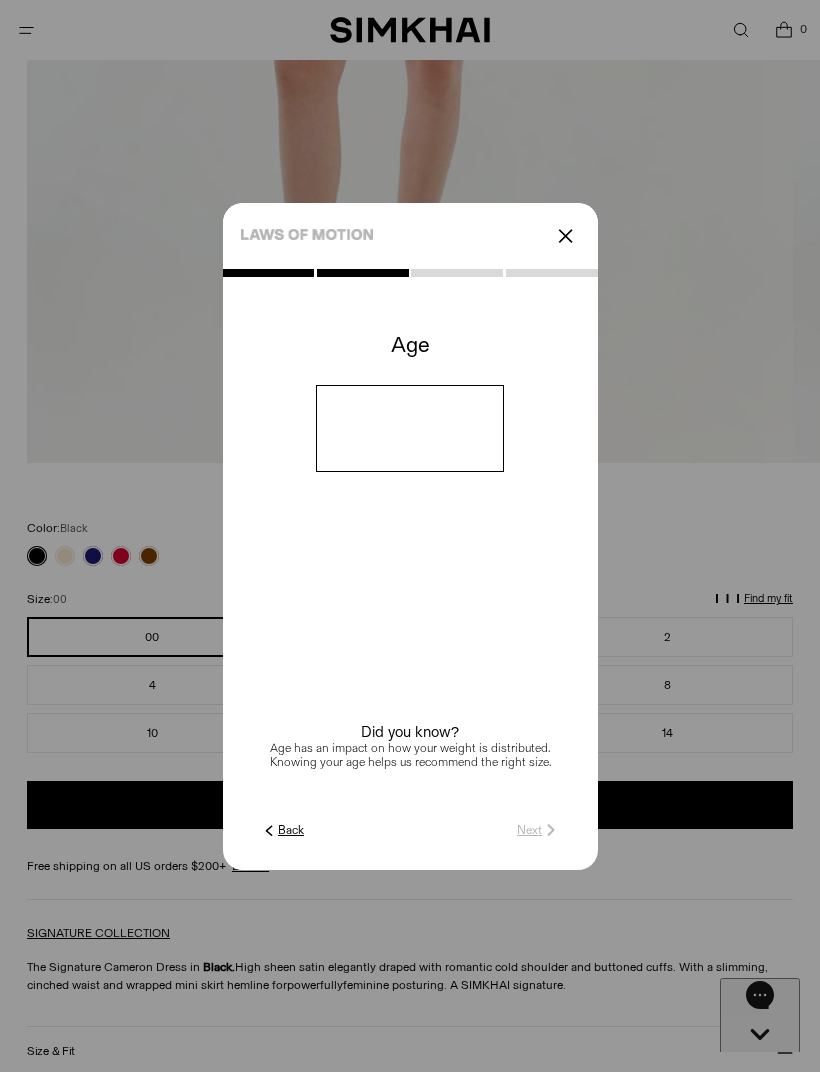click at bounding box center (410, 428) 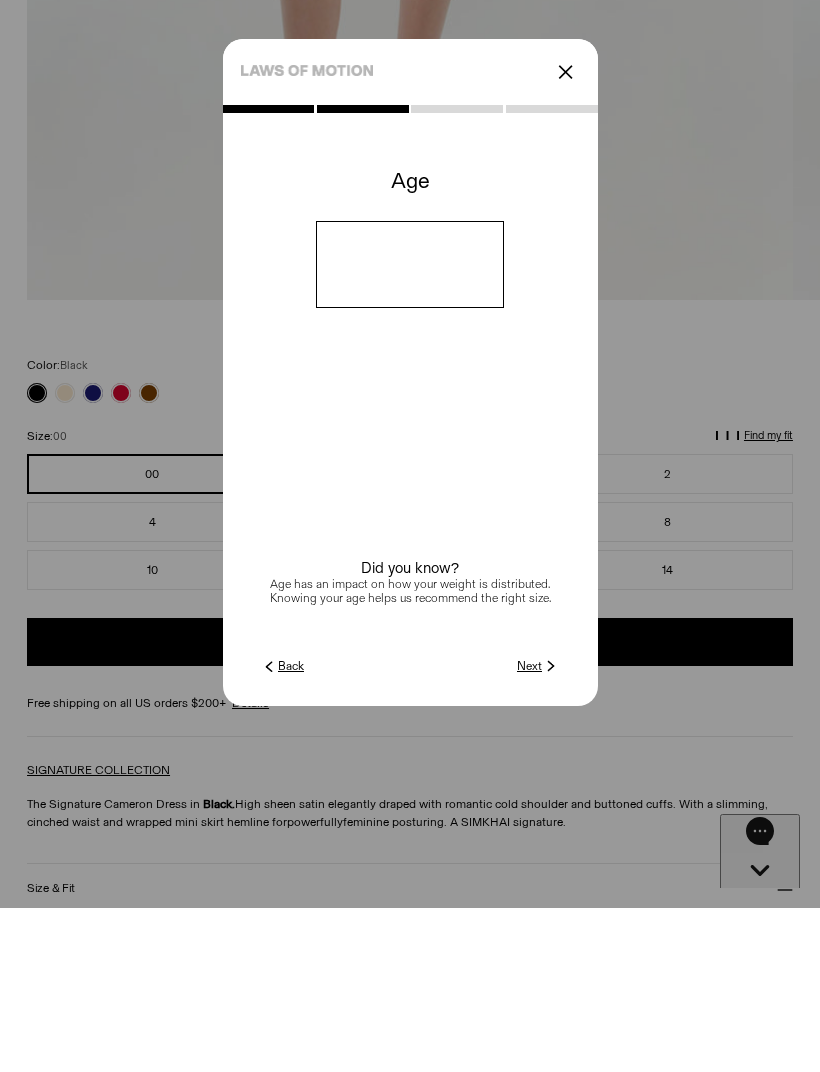 type on "**" 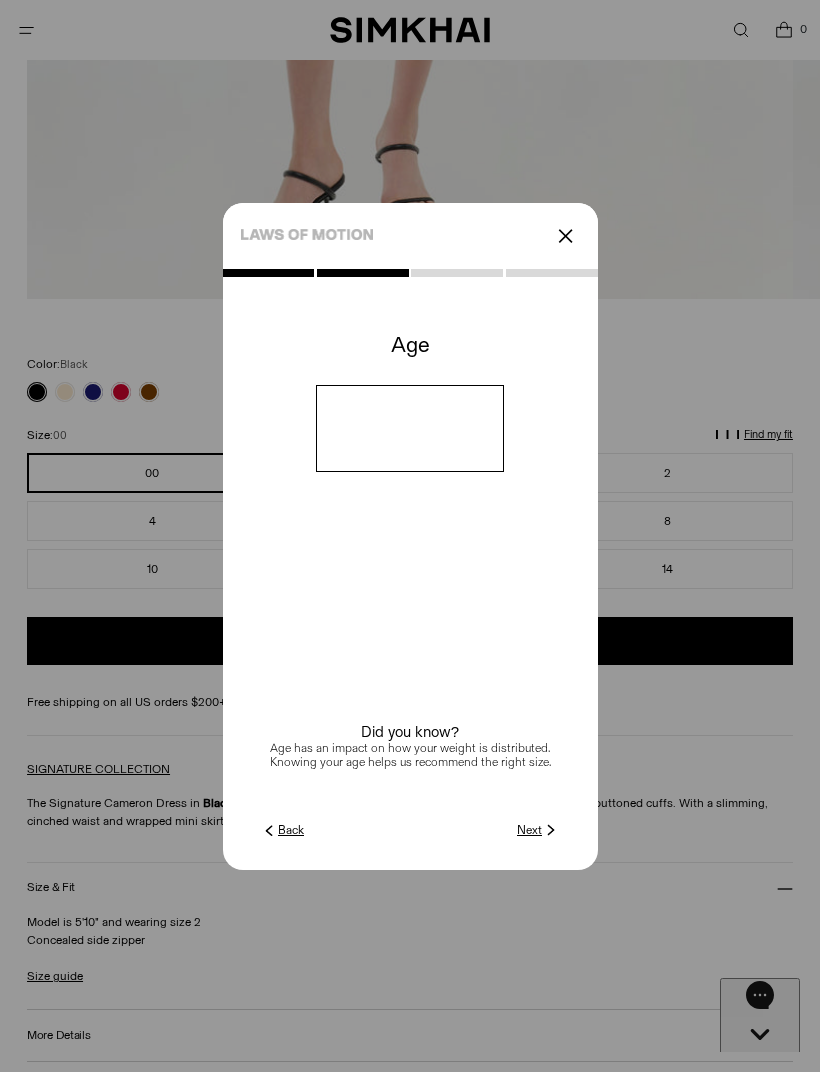 click at bounding box center (410, 569) 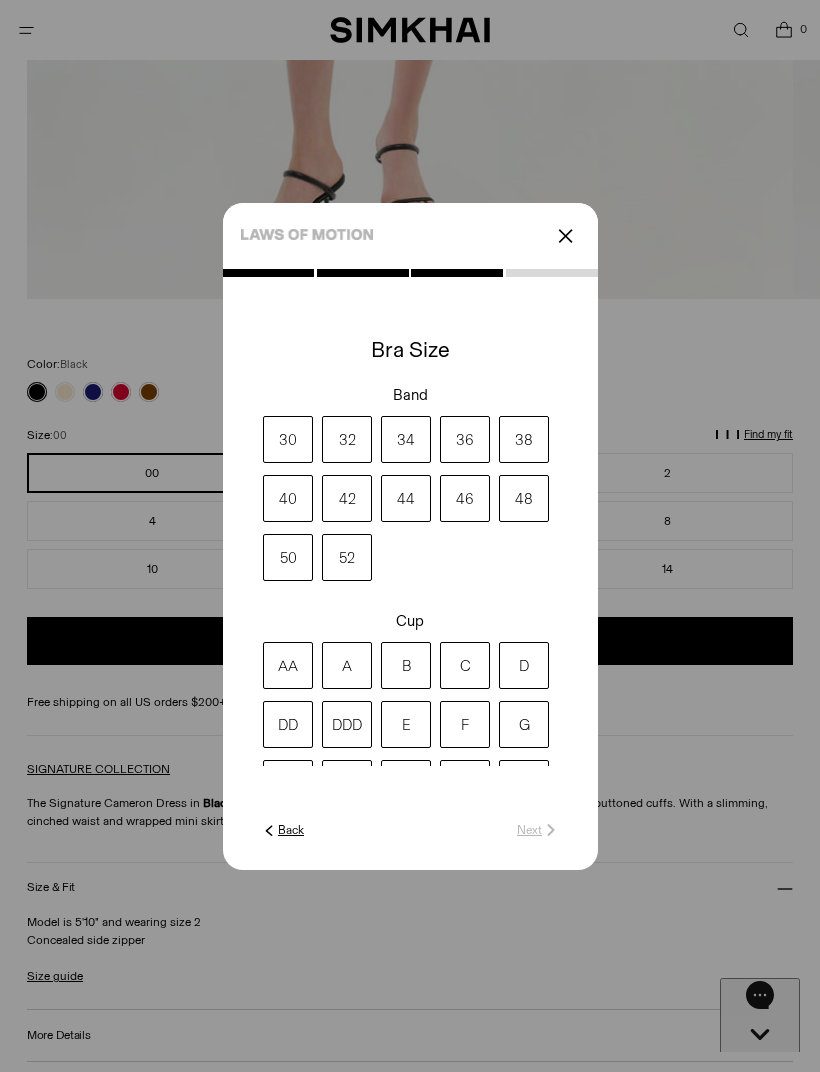 click on "34" at bounding box center [406, 439] 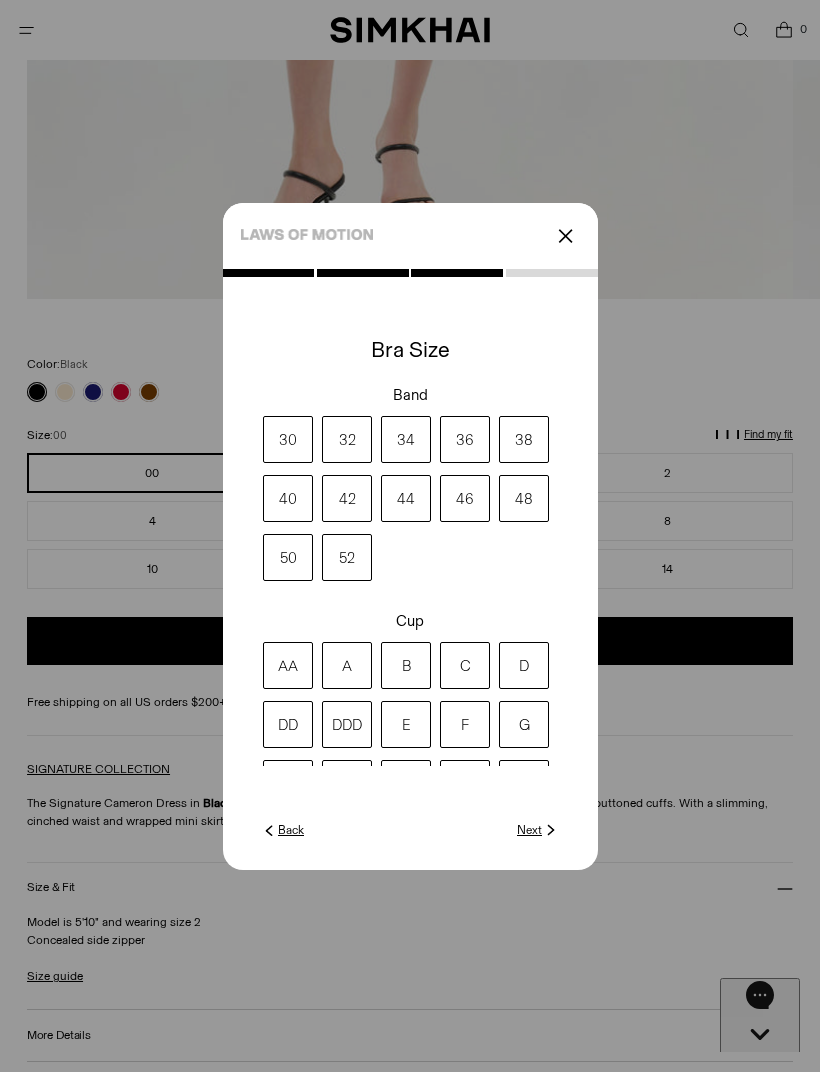 click on "Next" 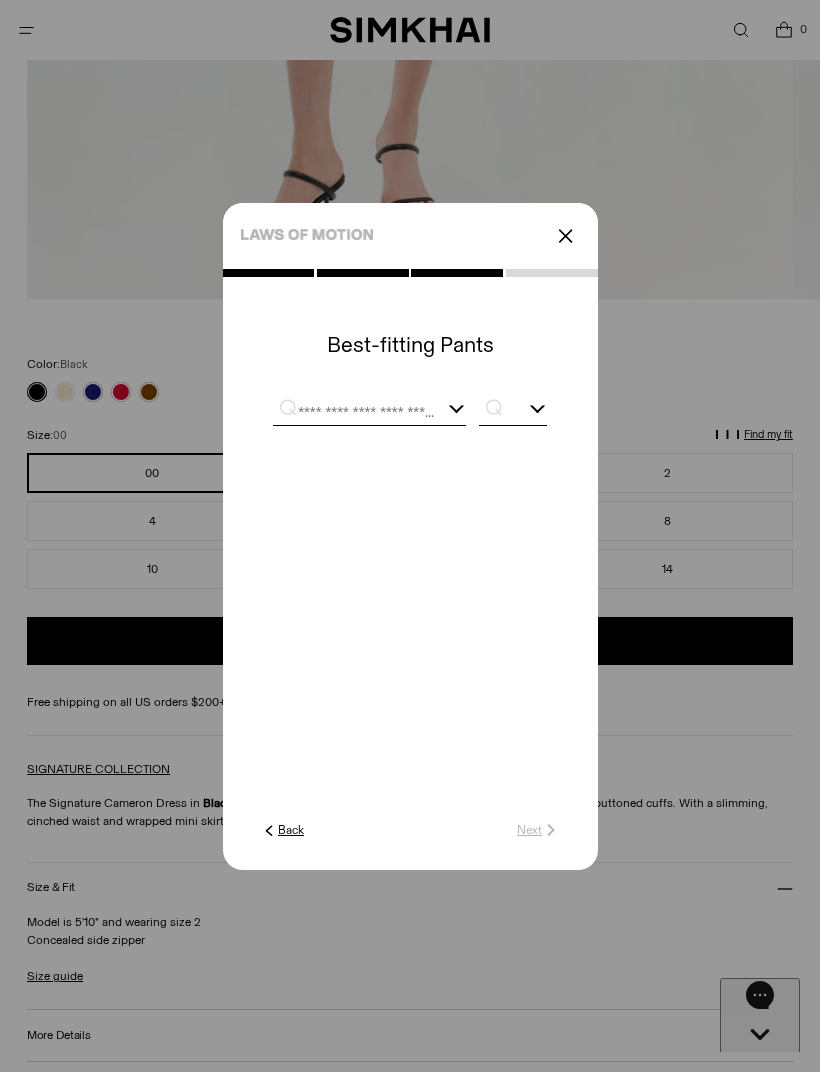click at bounding box center (355, 412) 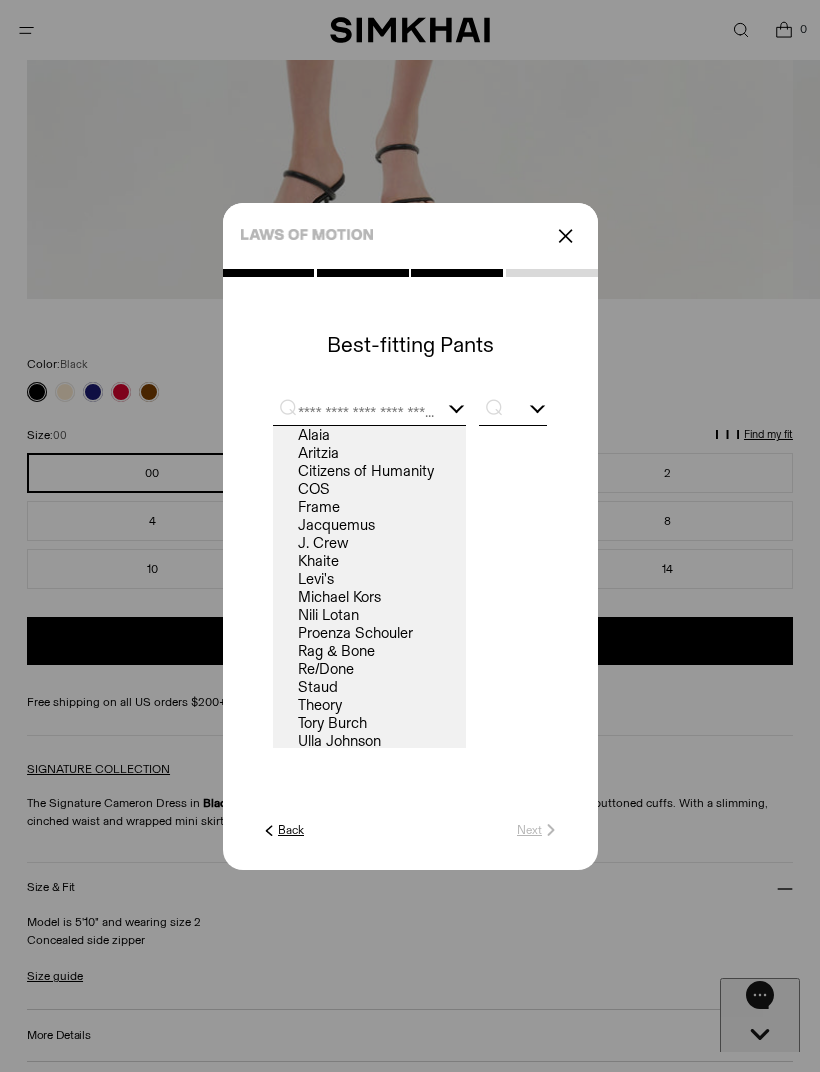 scroll, scrollTop: 1068, scrollLeft: 0, axis: vertical 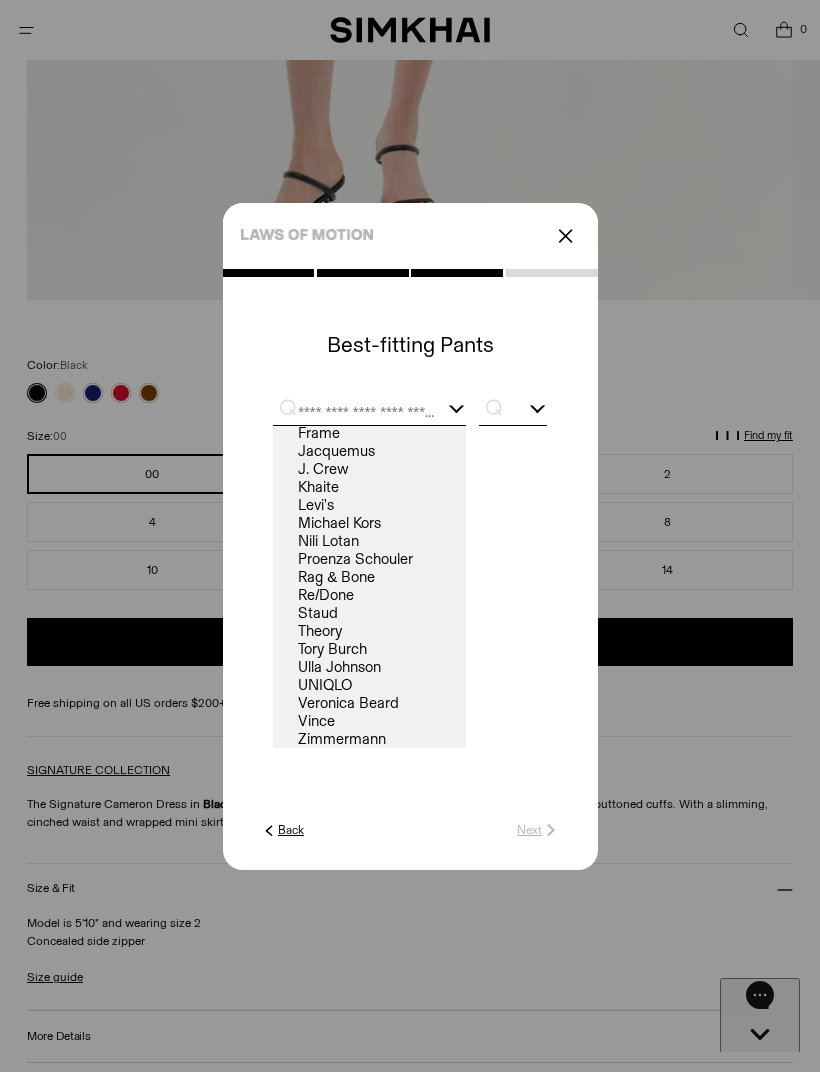 click on "Rag & Bone" at bounding box center (369, 577) 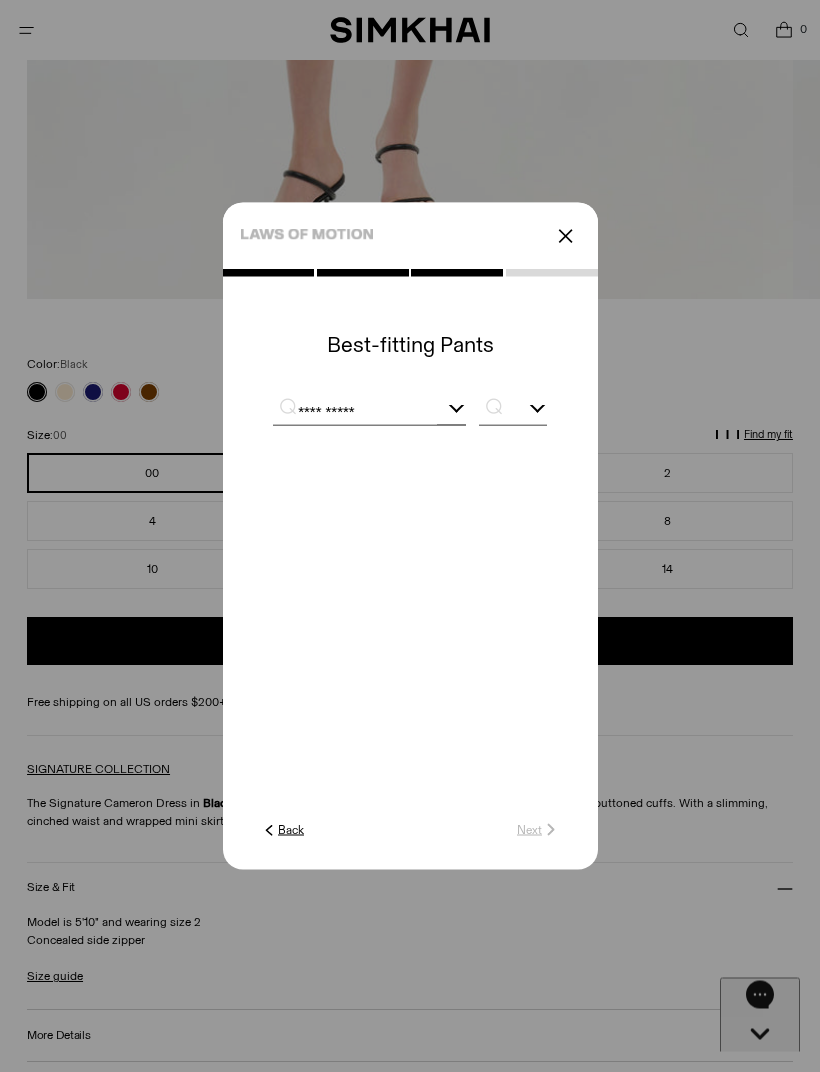 click on "**********" at bounding box center (369, 412) 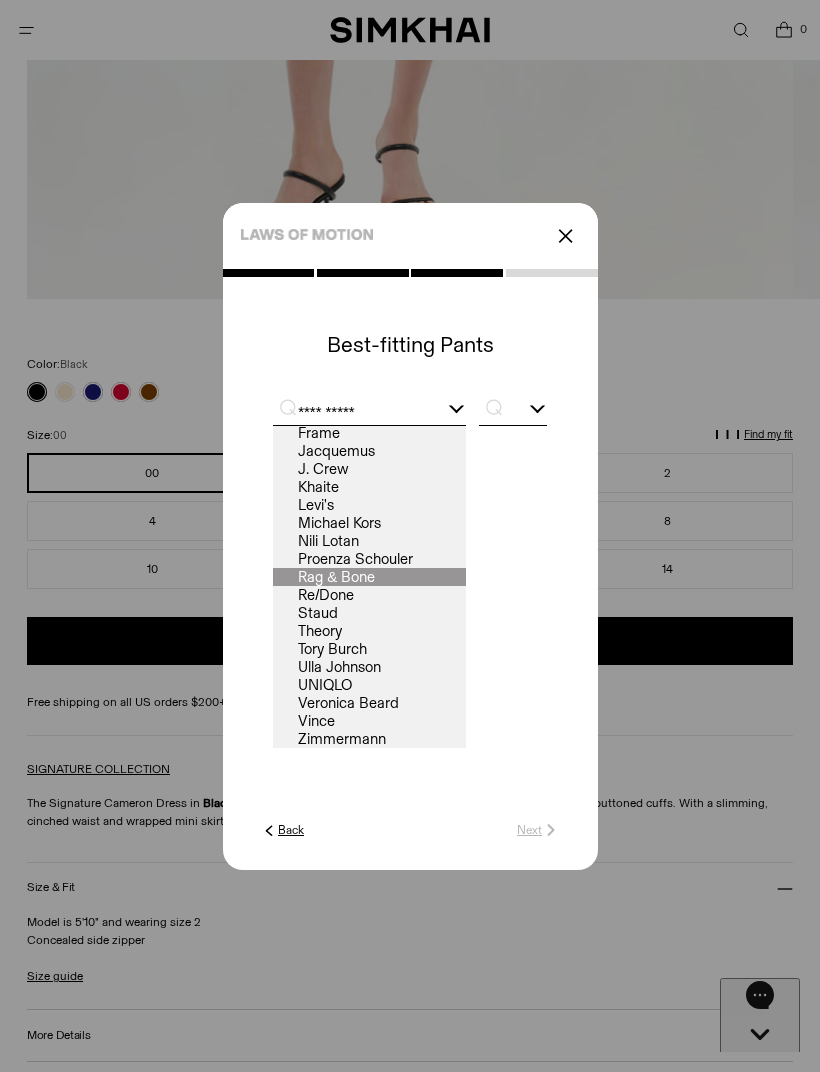 click at bounding box center [512, 412] 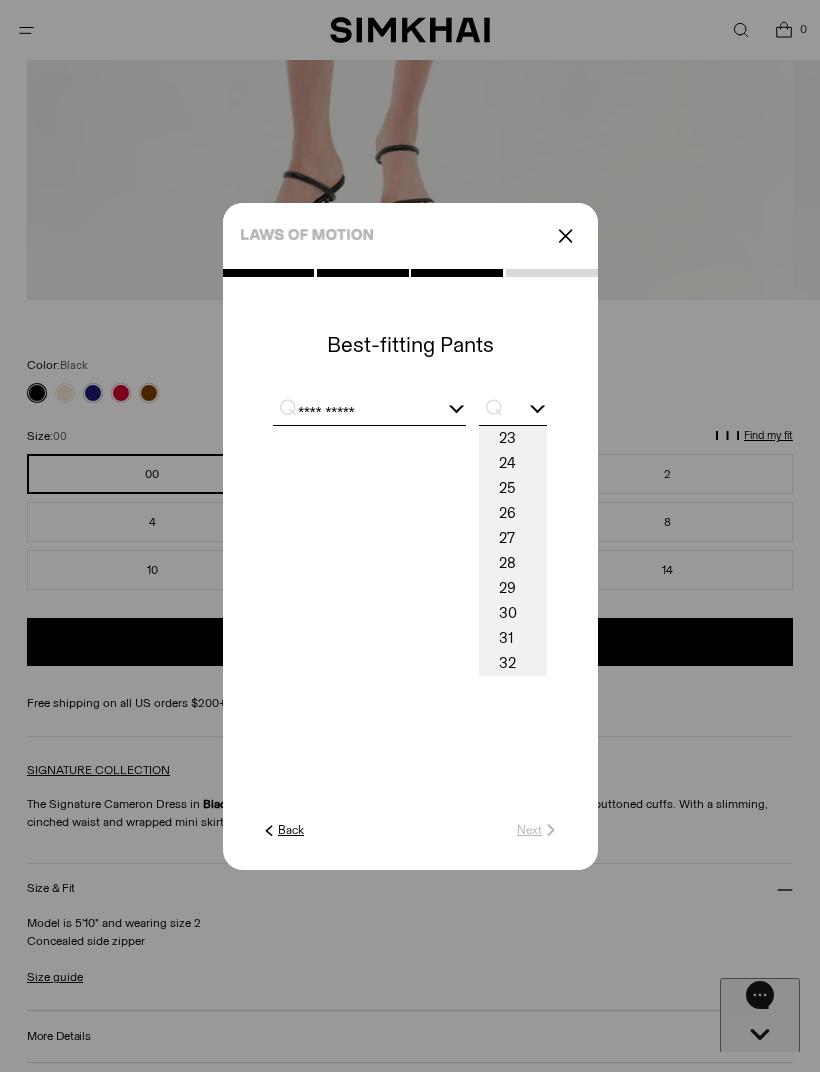 click on "24" at bounding box center [512, 463] 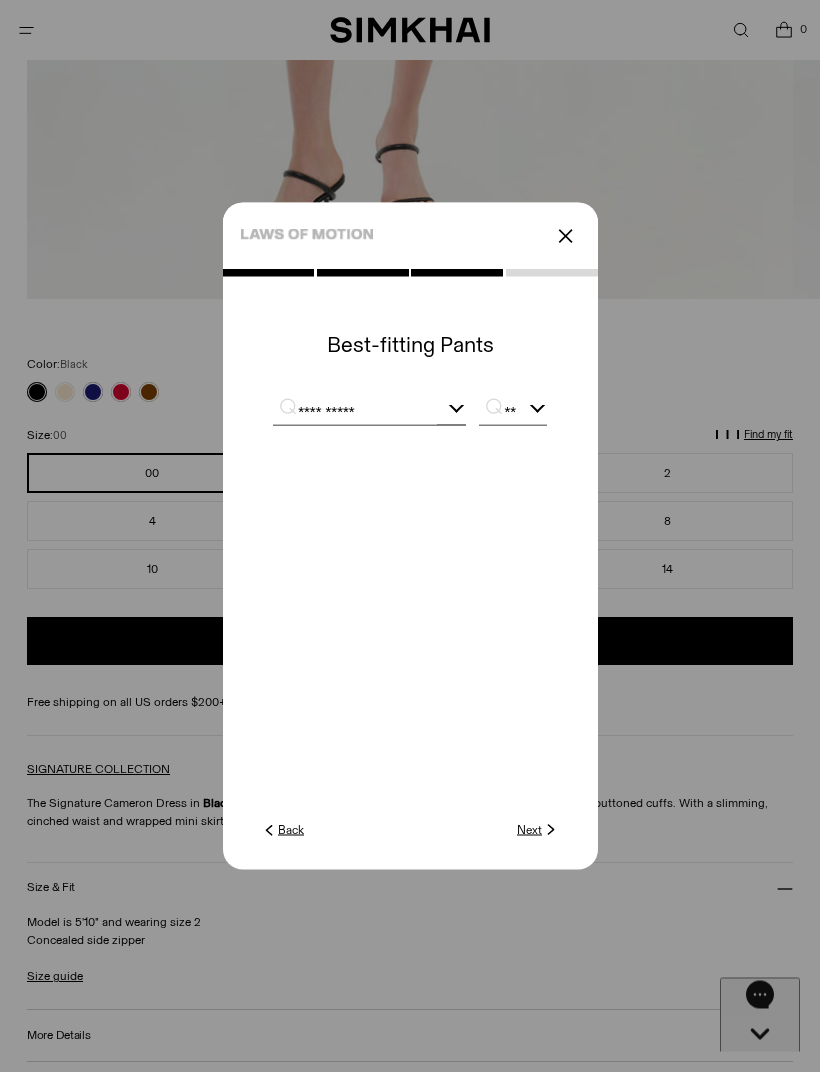 click 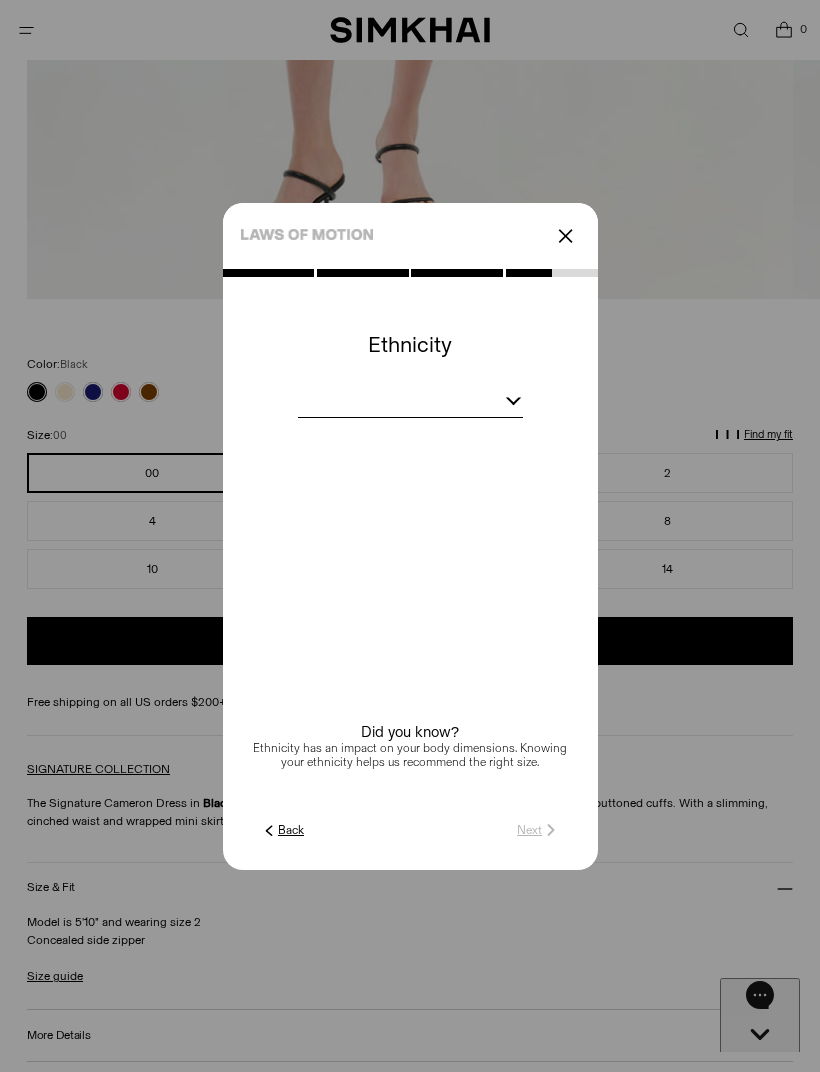click at bounding box center (513, 398) 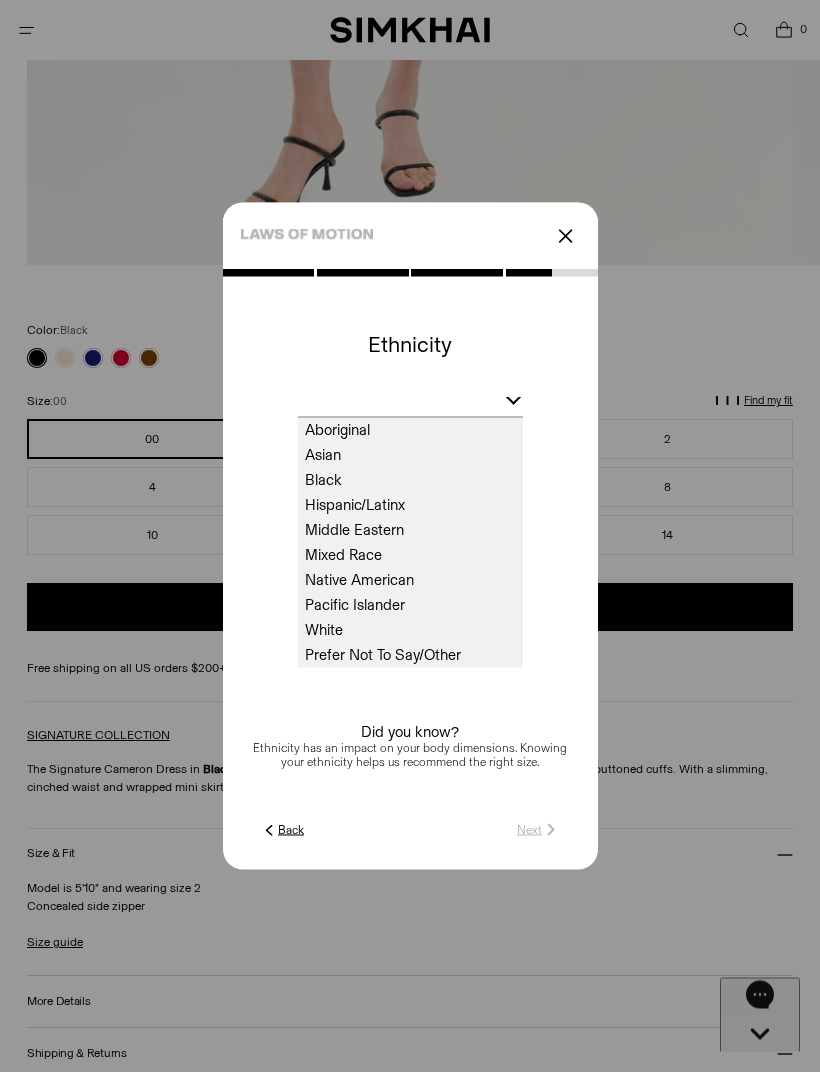 click on "White" at bounding box center [410, 630] 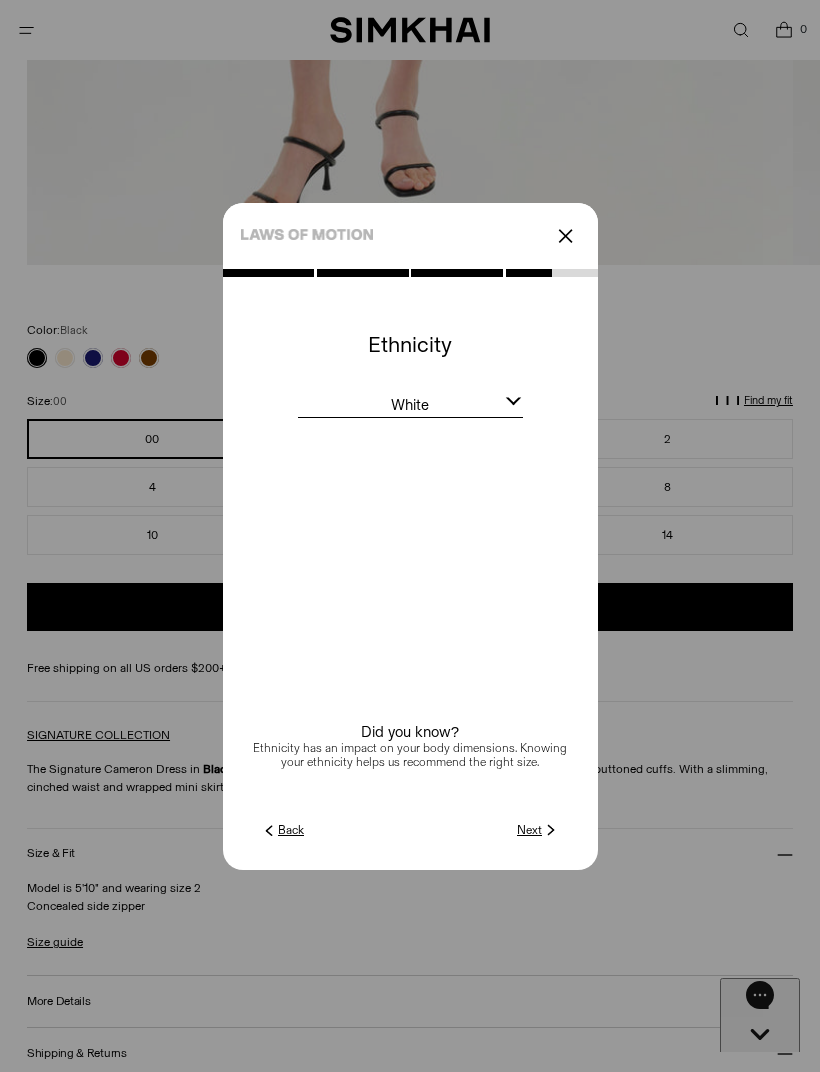 click 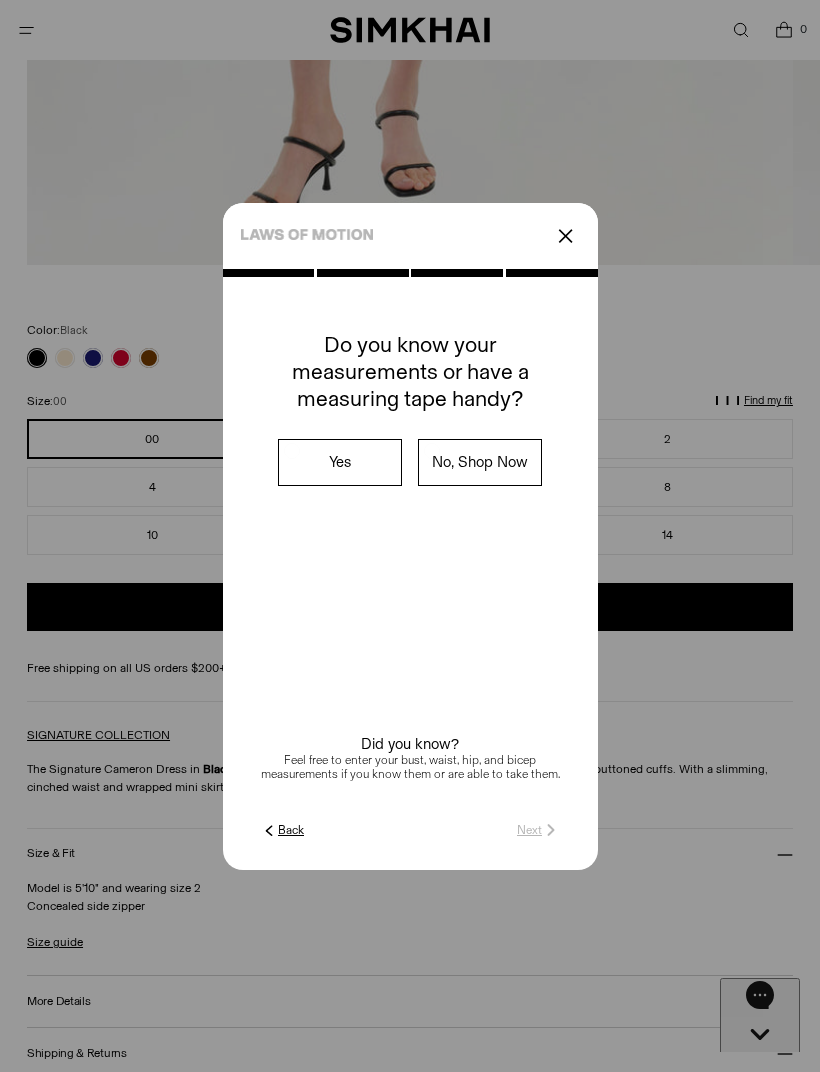 click on "No, Shop Now" at bounding box center [480, 462] 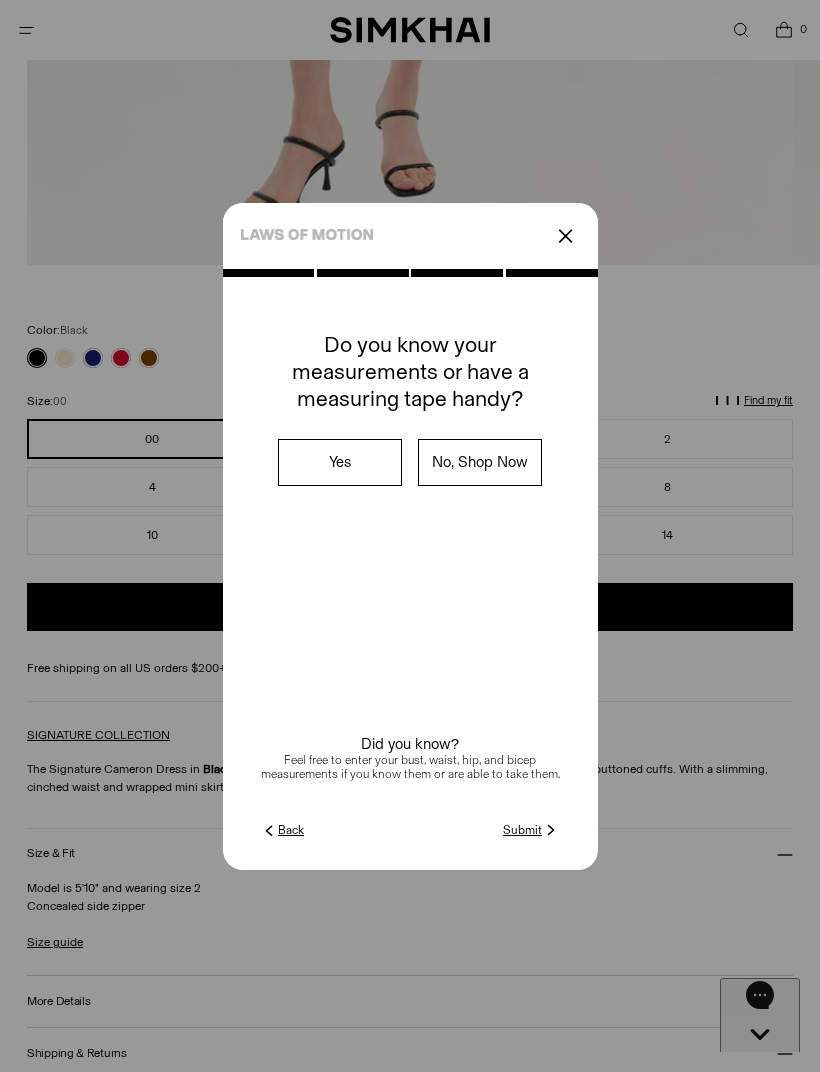 click 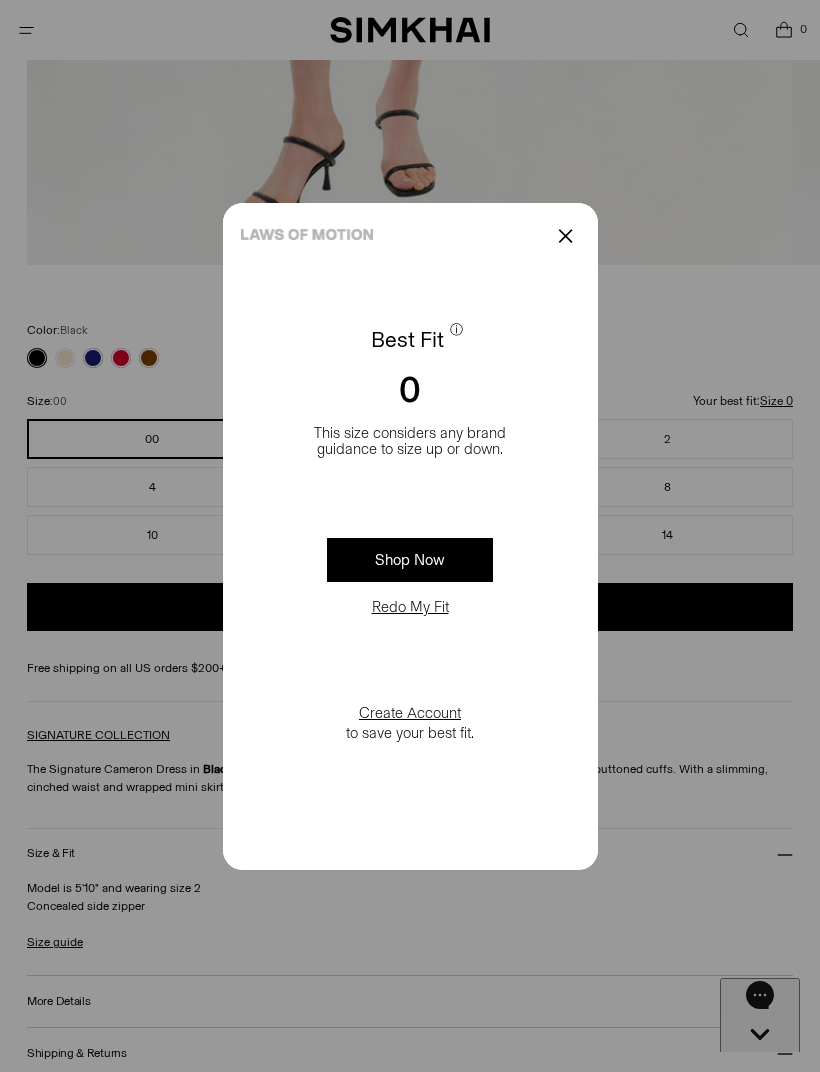 click on "✕" at bounding box center (410, 236) 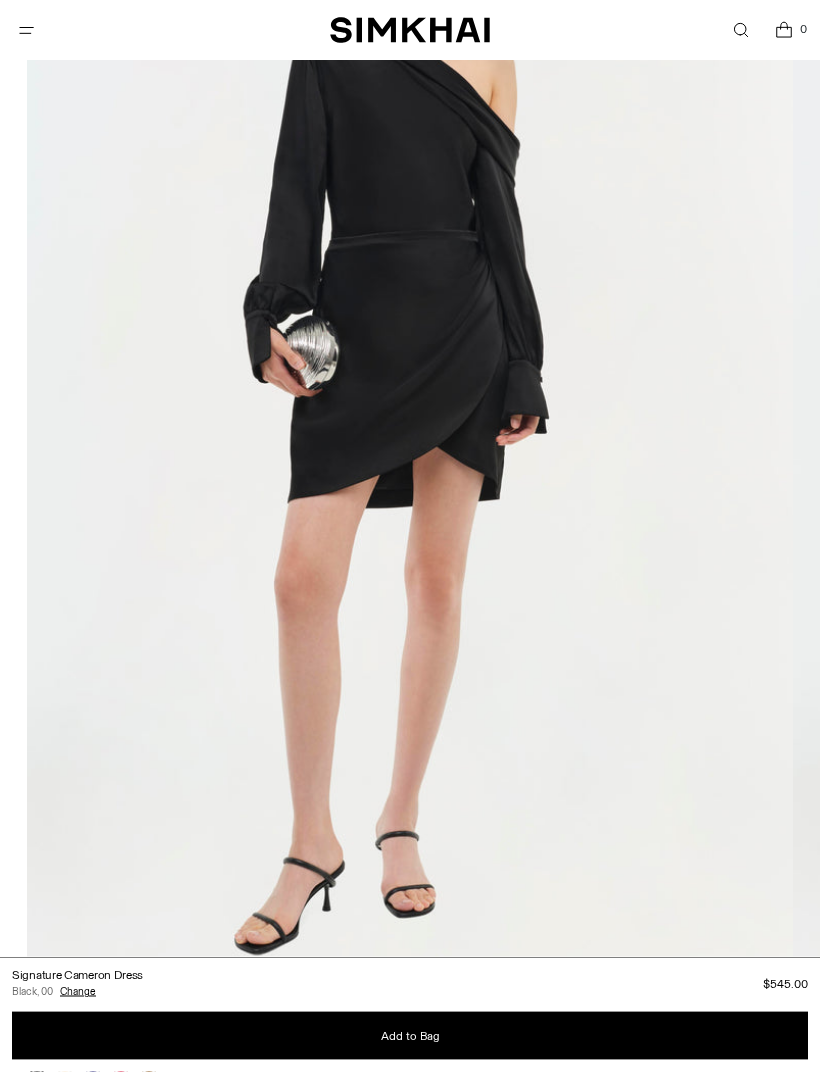 scroll, scrollTop: 382, scrollLeft: 0, axis: vertical 